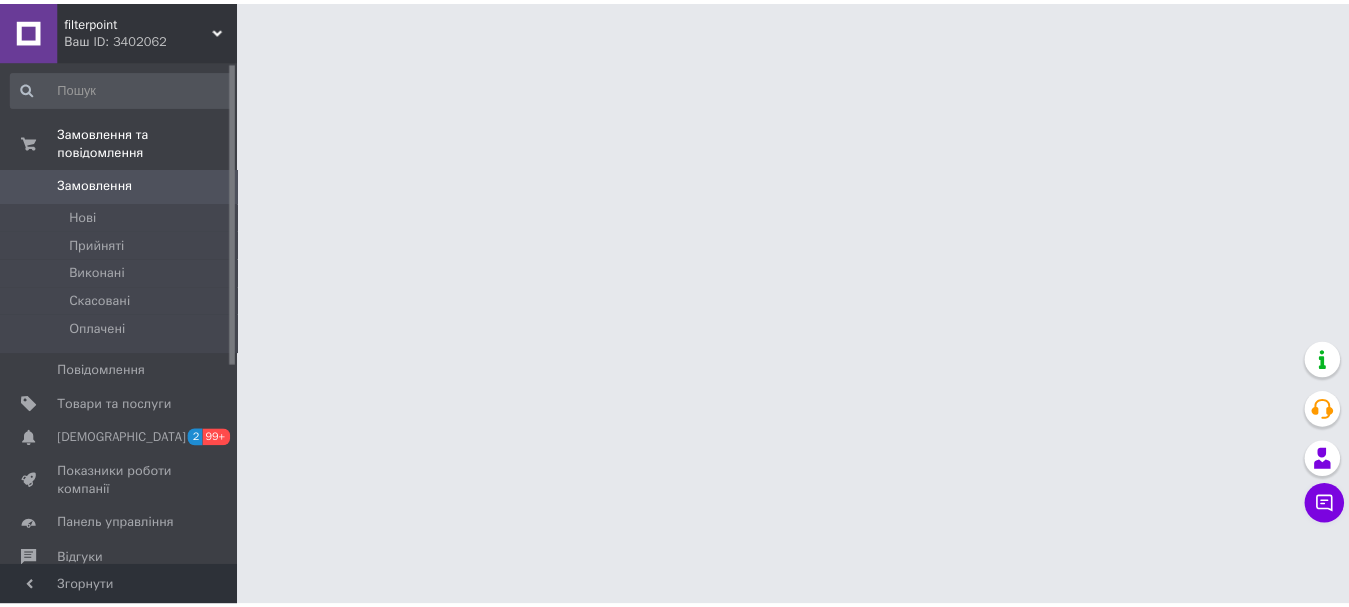 scroll, scrollTop: 0, scrollLeft: 0, axis: both 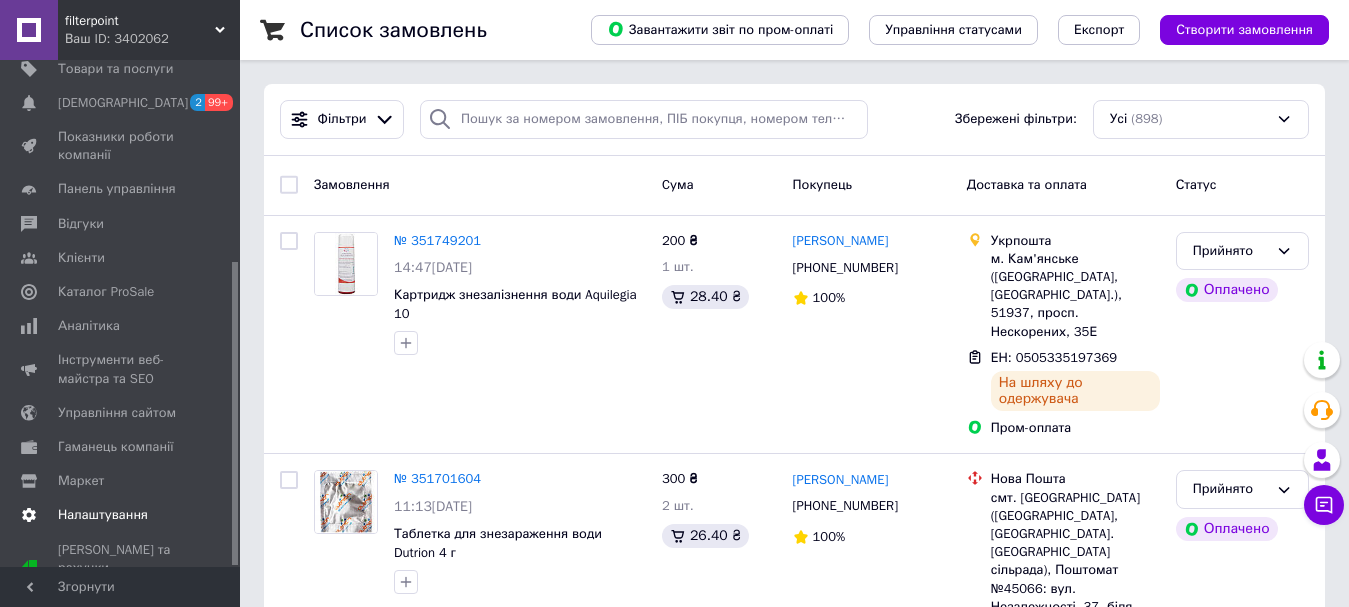 click on "Налаштування" at bounding box center [121, 515] 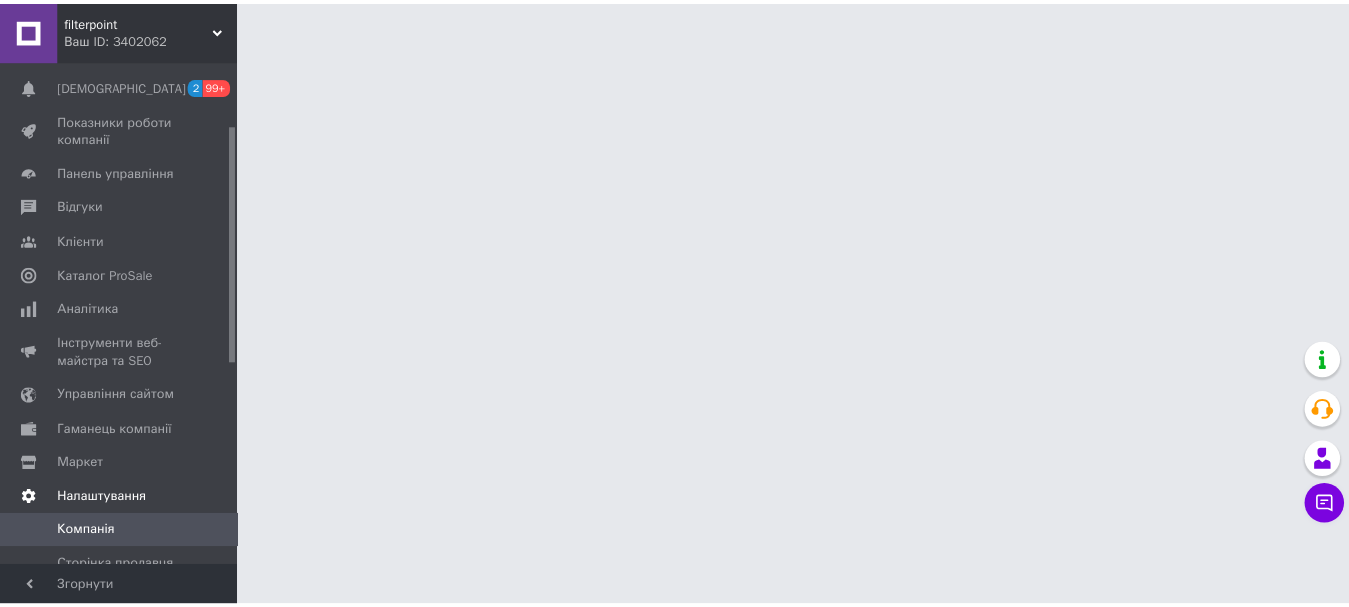 scroll, scrollTop: 334, scrollLeft: 0, axis: vertical 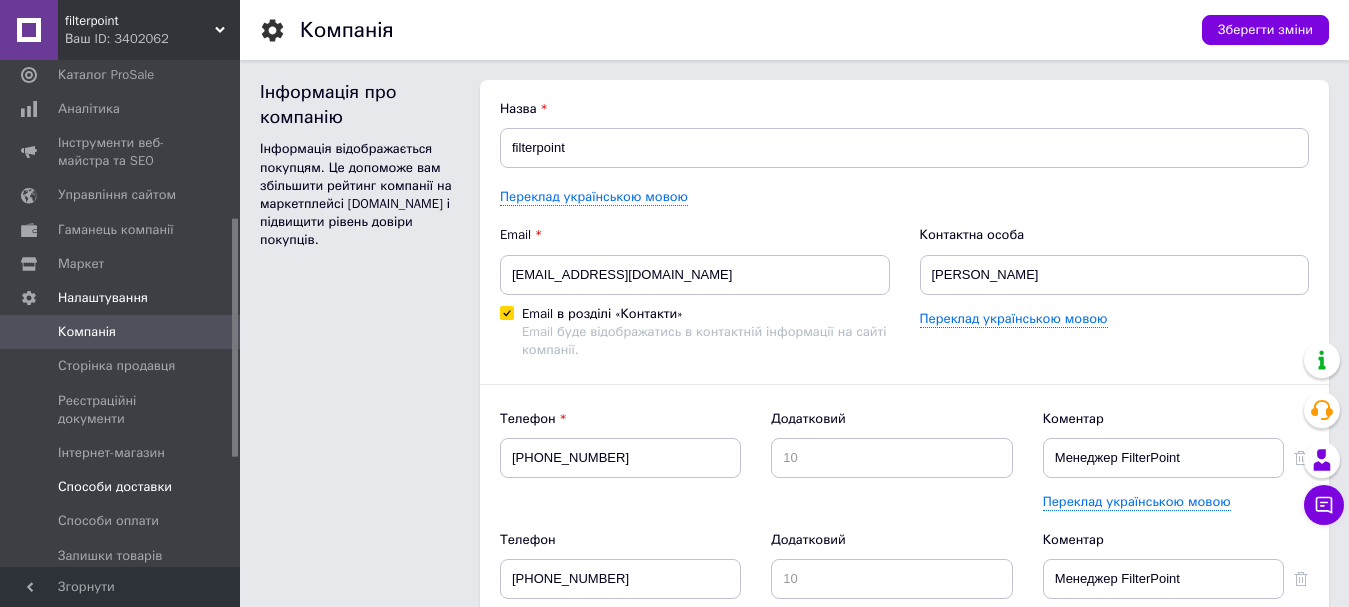 click on "Способи доставки" at bounding box center [115, 487] 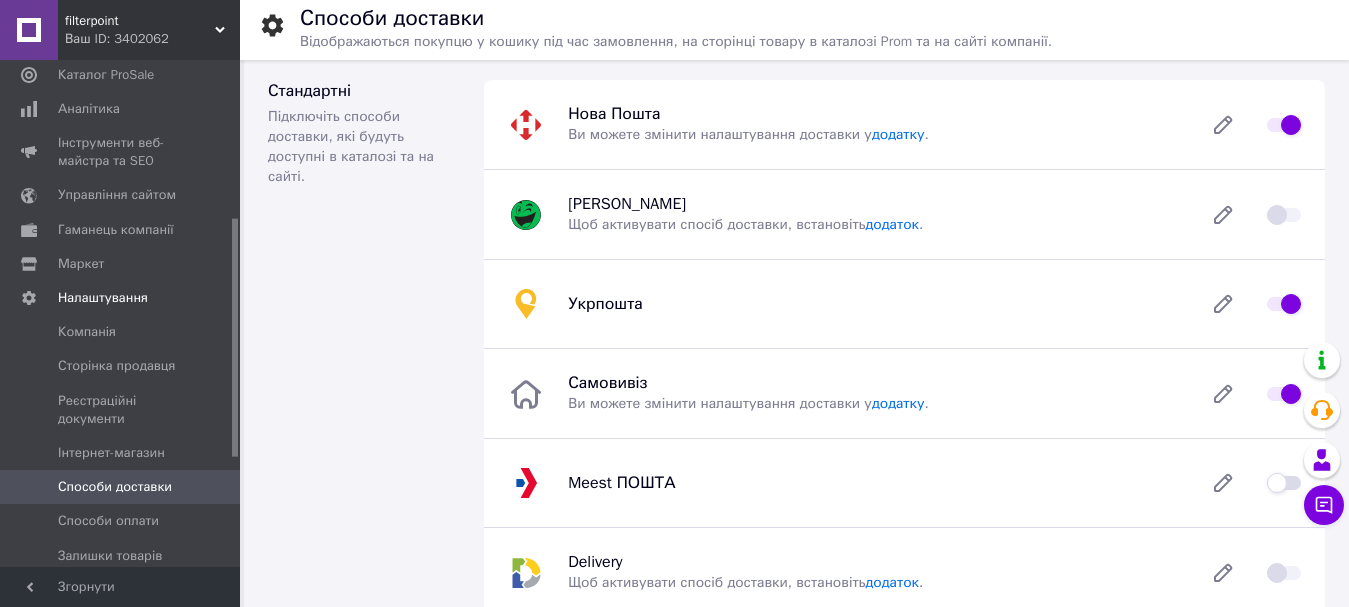 scroll, scrollTop: 300, scrollLeft: 0, axis: vertical 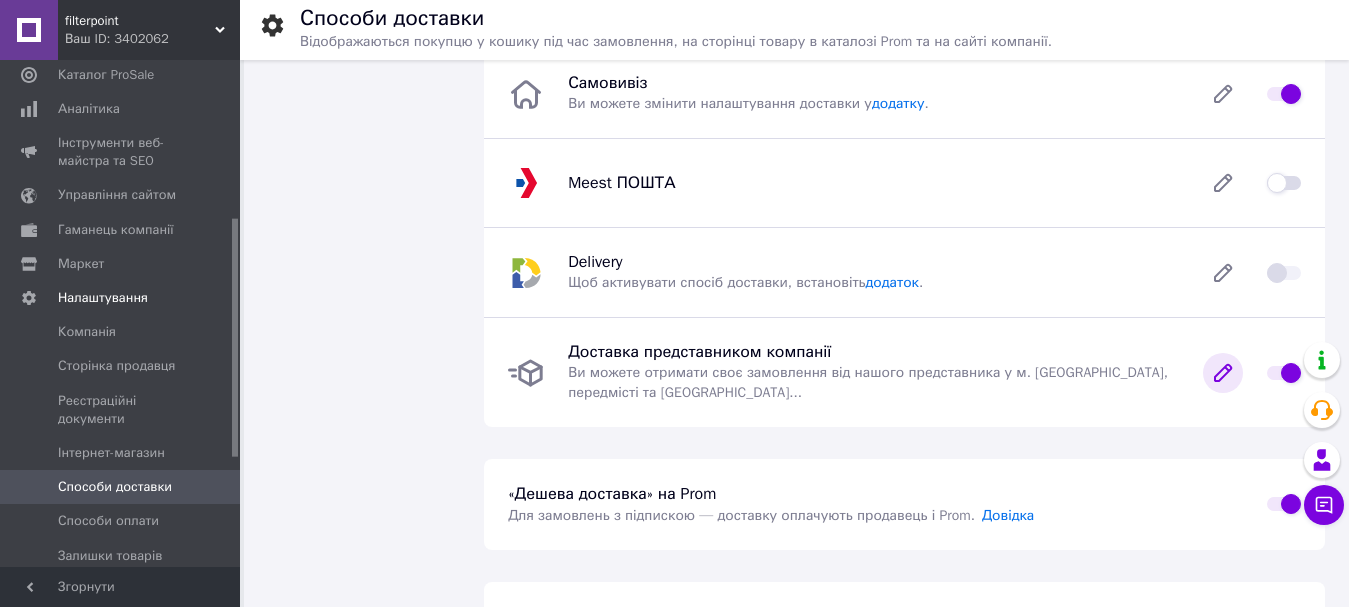 click 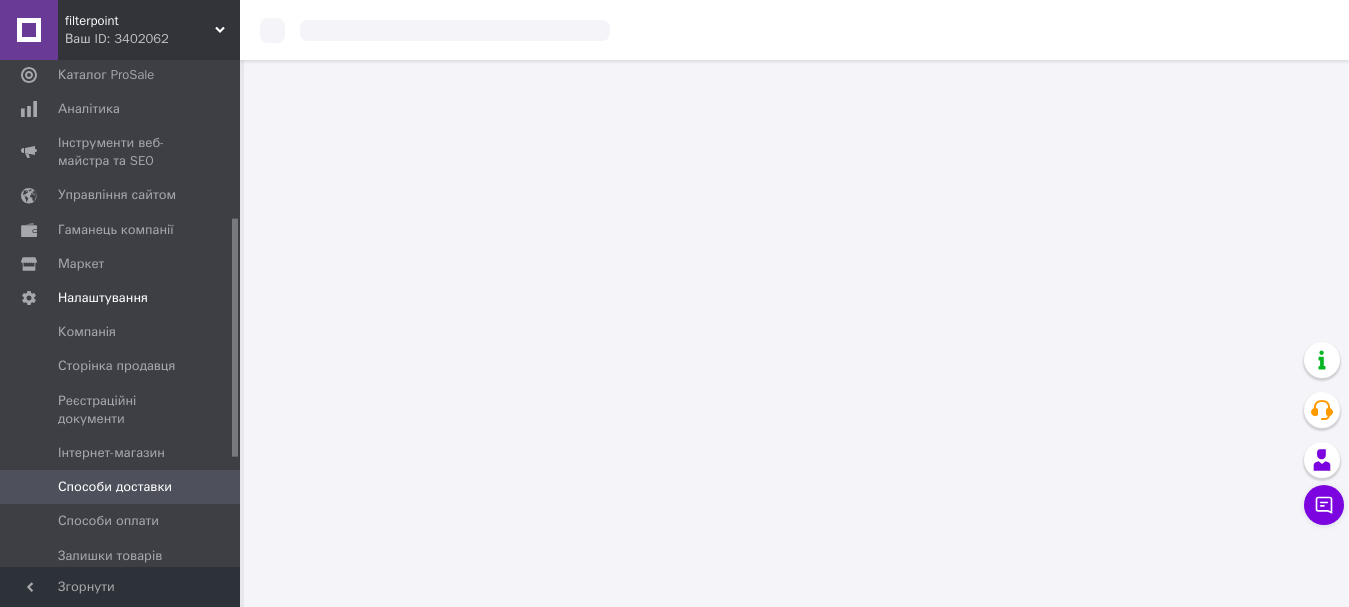 scroll, scrollTop: 0, scrollLeft: 0, axis: both 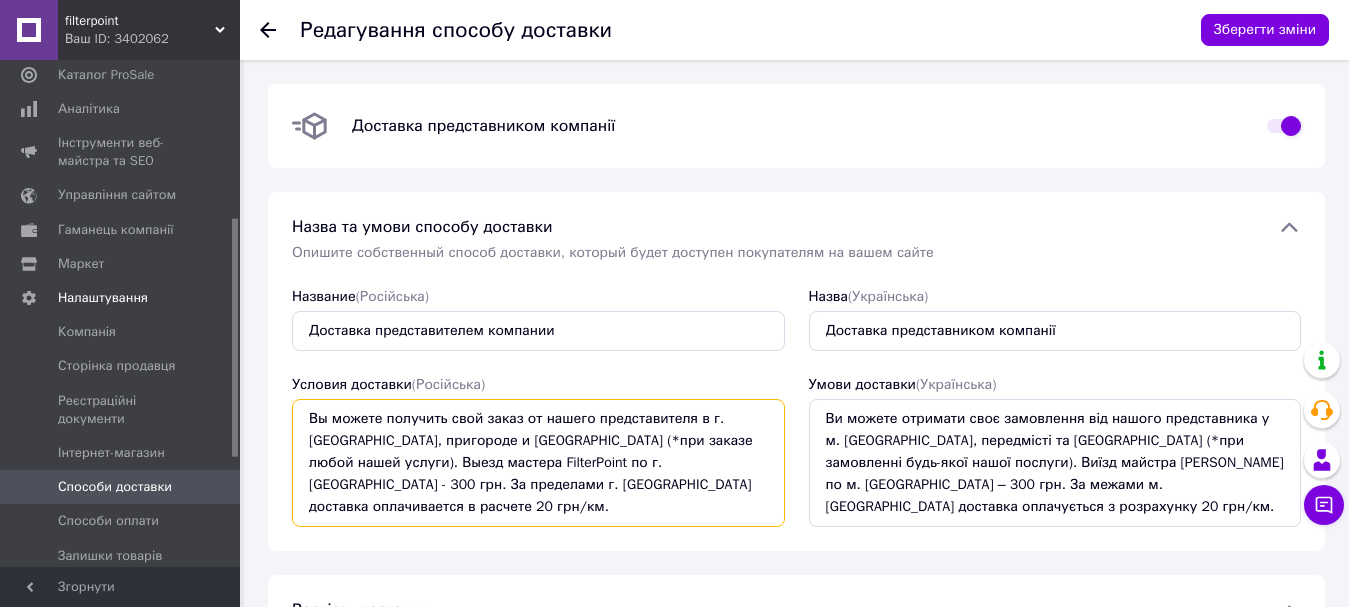click on "Вы можете получить свой заказ от нашего представителя в г. [GEOGRAPHIC_DATA], пригороде и [GEOGRAPHIC_DATA] (*при заказе любой нашей услуги). Выезд мастера FilterPoint по г. [GEOGRAPHIC_DATA] - 300 грн. За пределами г. [GEOGRAPHIC_DATA] доставка оплачивается в расчете 20 грн/км." at bounding box center [538, 463] 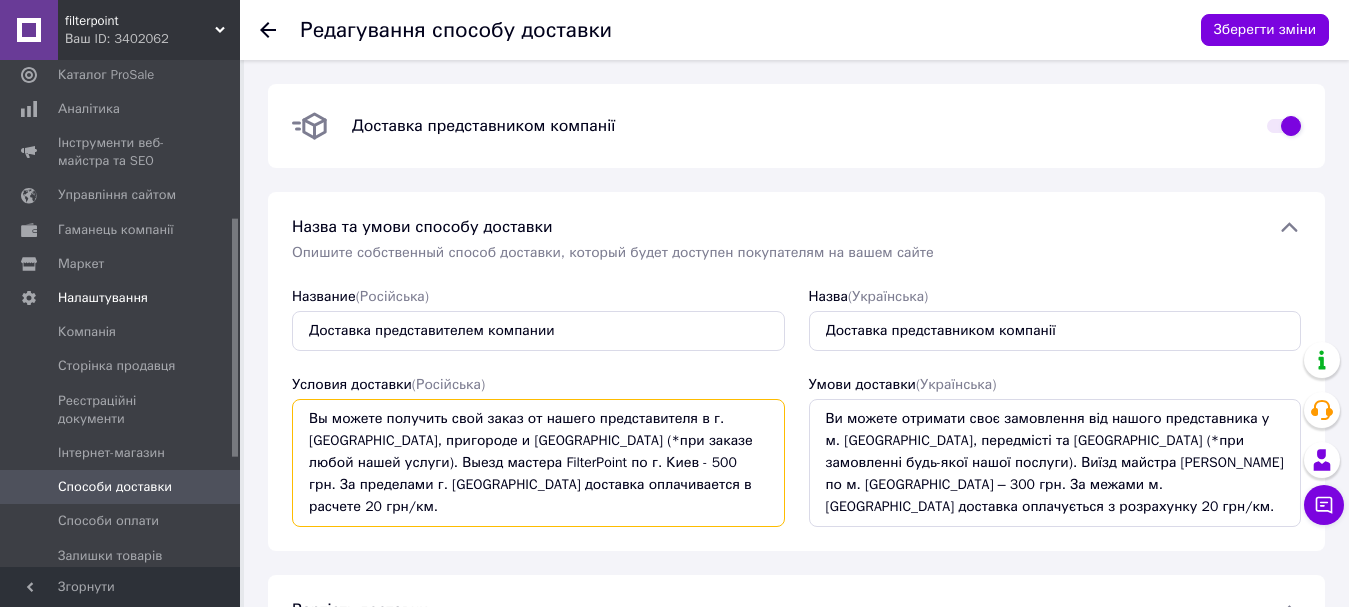 scroll, scrollTop: 200, scrollLeft: 0, axis: vertical 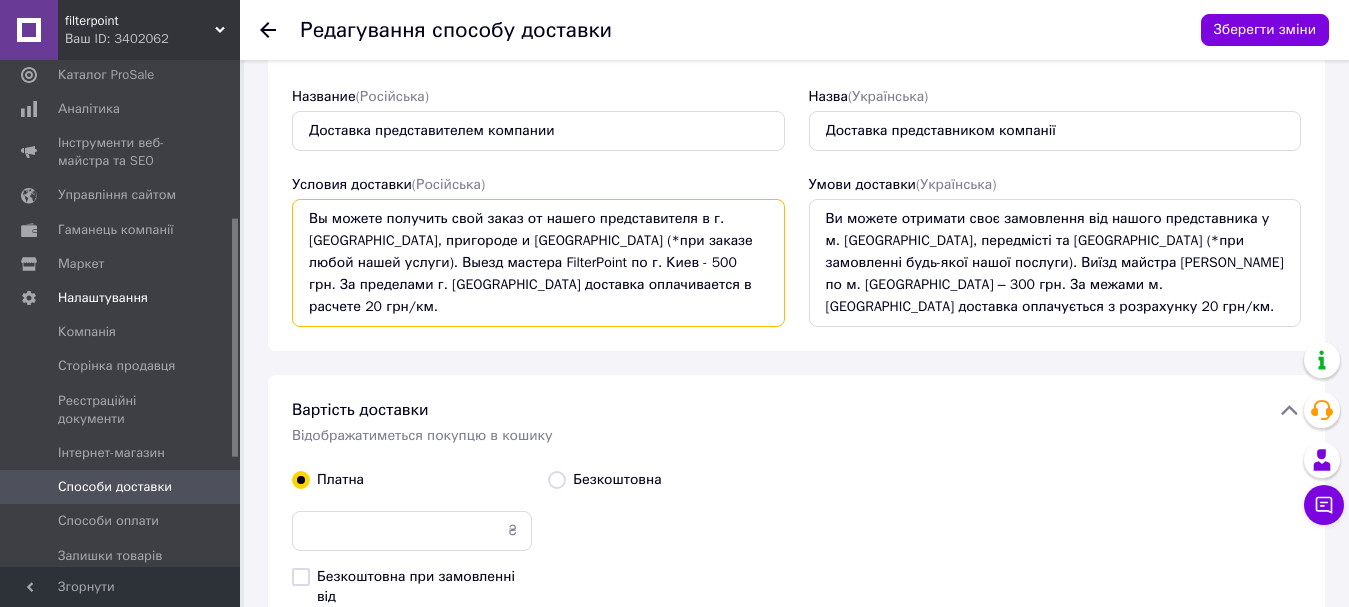 type on "Вы можете получить свой заказ от нашего представителя в г. [GEOGRAPHIC_DATA], пригороде и [GEOGRAPHIC_DATA] (*при заказе любой нашей услуги). Выезд мастера FilterPoint по г. Киев - 500 грн. За пределами г. [GEOGRAPHIC_DATA] доставка оплачивается в расчете 20 грн/км." 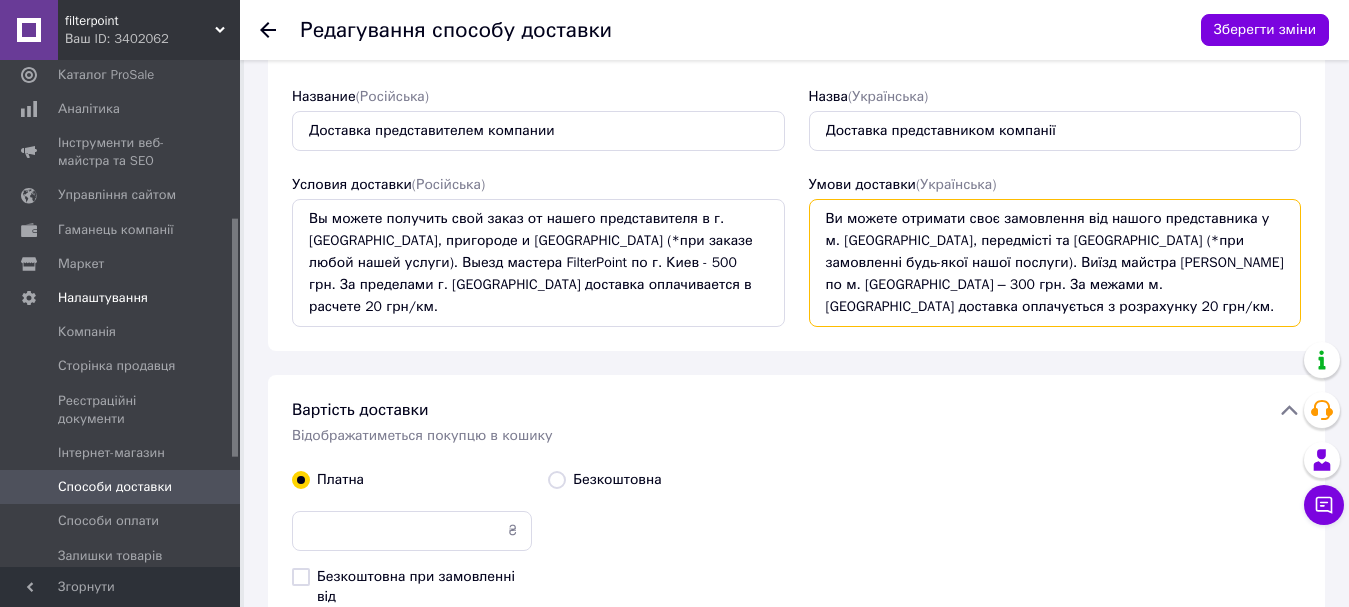 click on "Ви можете отримати своє замовлення від нашого представника у м. [GEOGRAPHIC_DATA], передмісті та [GEOGRAPHIC_DATA] (*при замовленні будь-якої нашої послуги). Виїзд майстра [PERSON_NAME] по м. [GEOGRAPHIC_DATA] – 300 грн. За межами м. [GEOGRAPHIC_DATA] доставка оплачується з розрахунку 20 грн/км." at bounding box center (1055, 263) 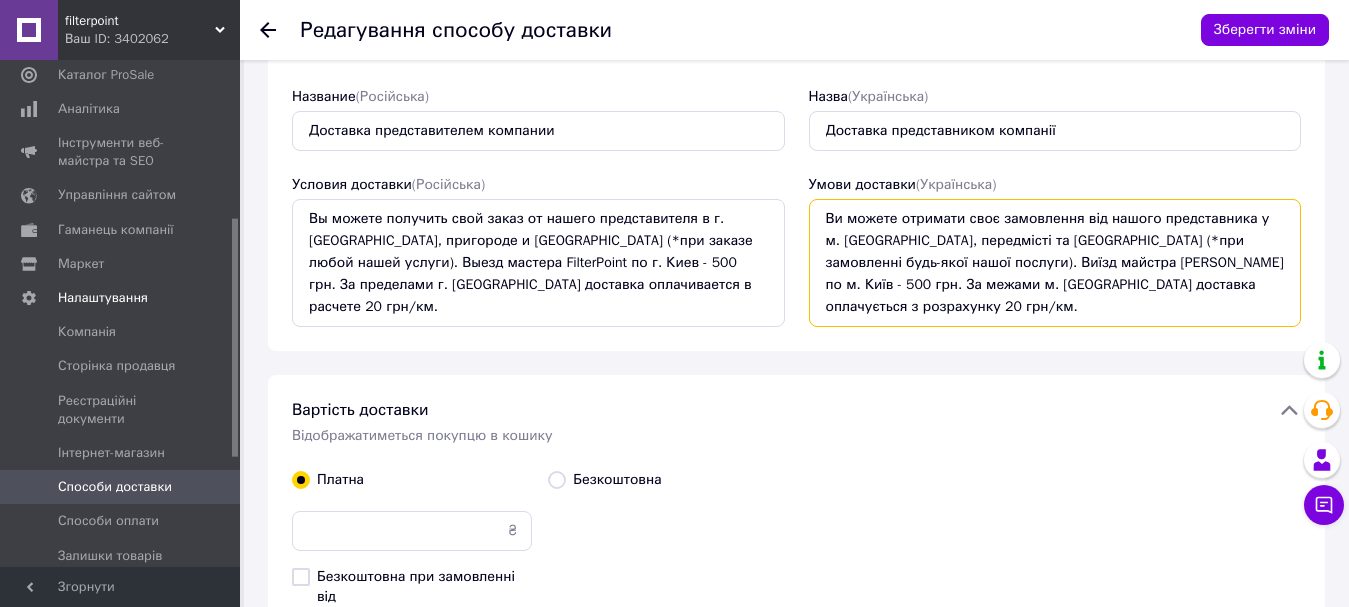 scroll, scrollTop: 400, scrollLeft: 0, axis: vertical 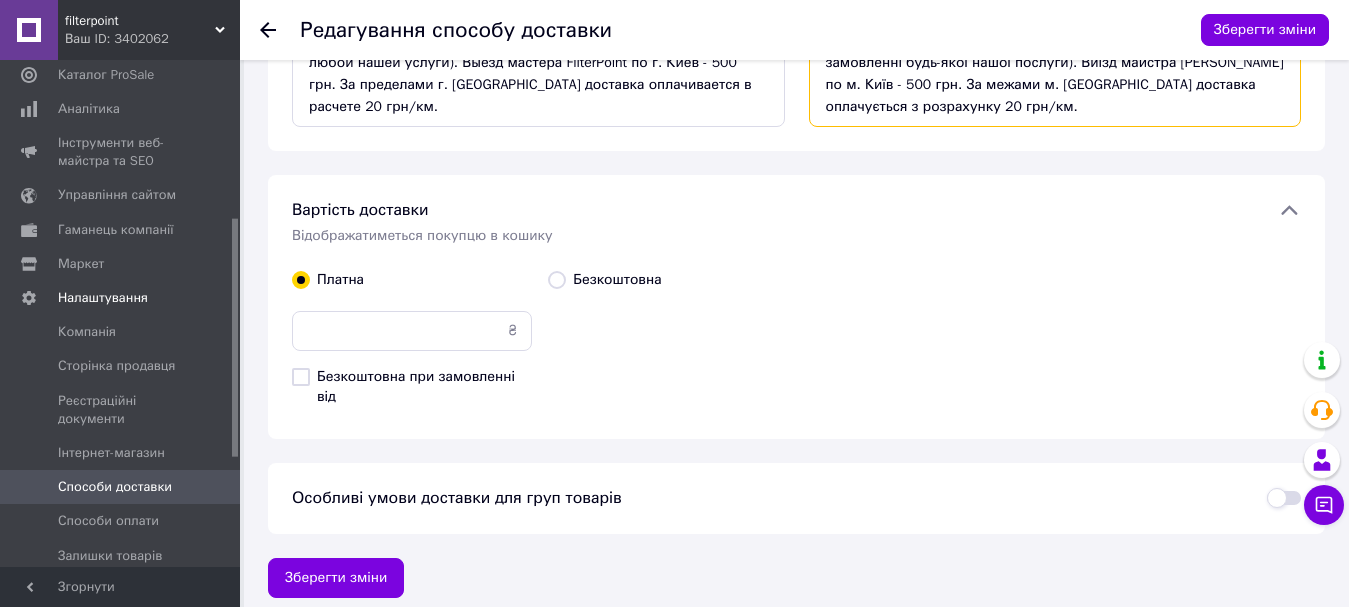 type on "Ви можете отримати своє замовлення від нашого представника у м. [GEOGRAPHIC_DATA], передмісті та [GEOGRAPHIC_DATA] (*при замовленні будь-якої нашої послуги). Виїзд майстра [PERSON_NAME] по м. Київ - 500 грн. За межами м. [GEOGRAPHIC_DATA] доставка оплачується з розрахунку 20 грн/км." 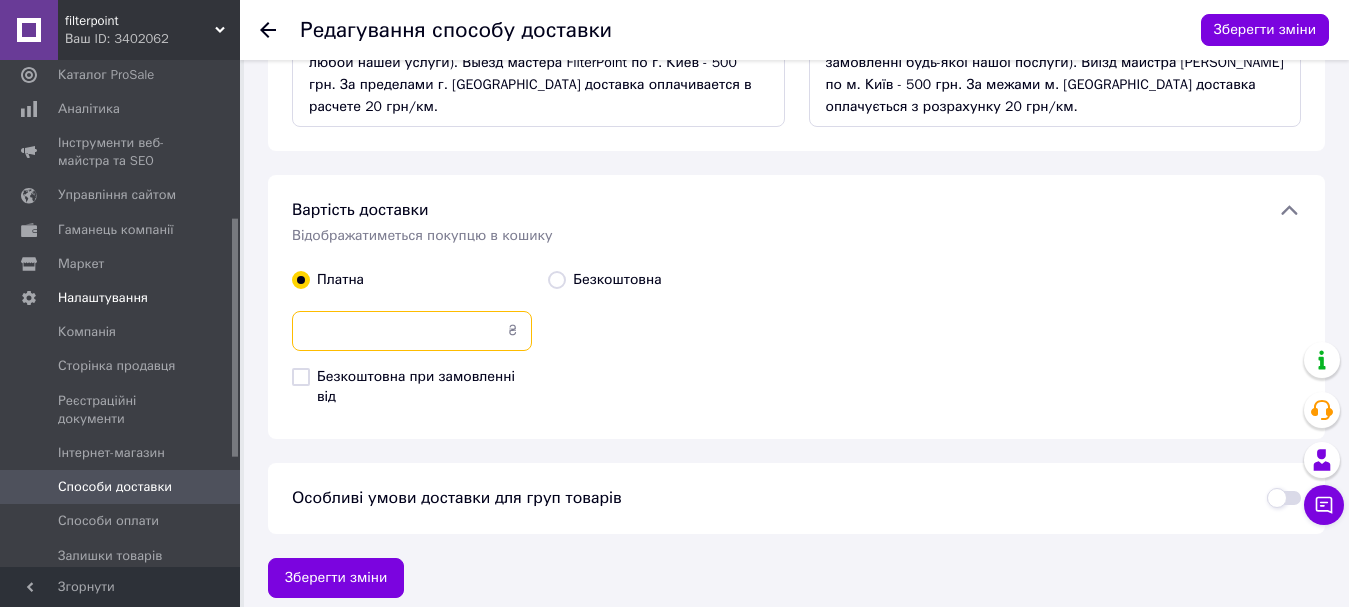 click at bounding box center (412, 331) 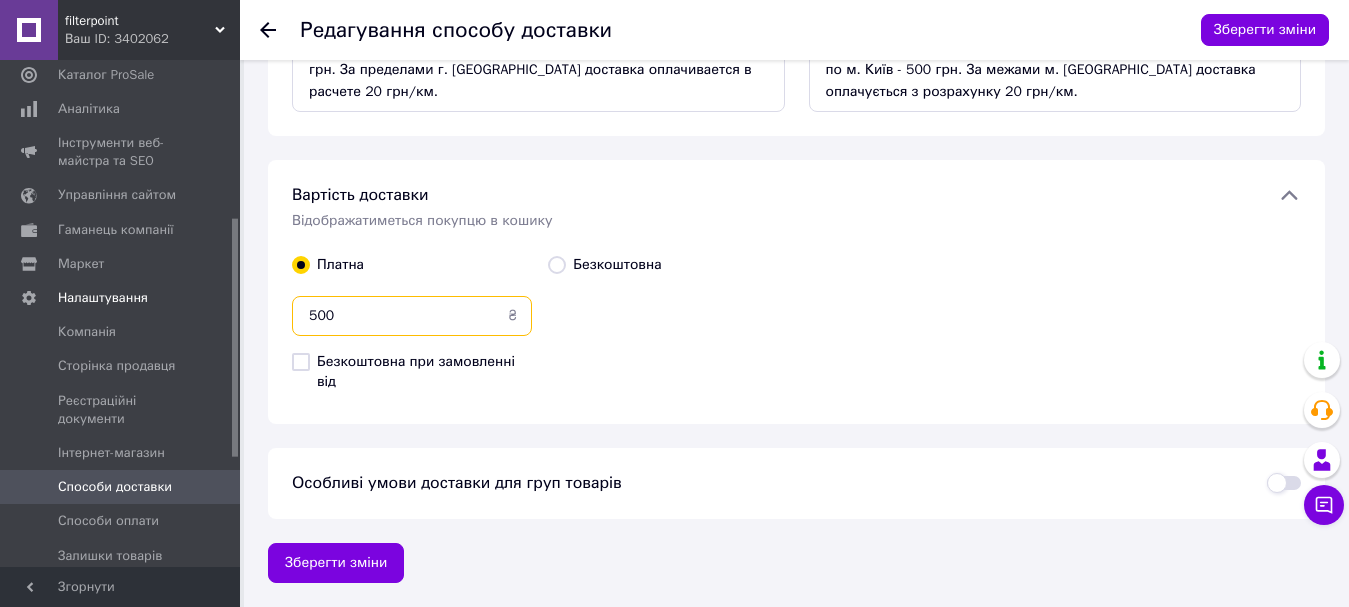 scroll, scrollTop: 0, scrollLeft: 0, axis: both 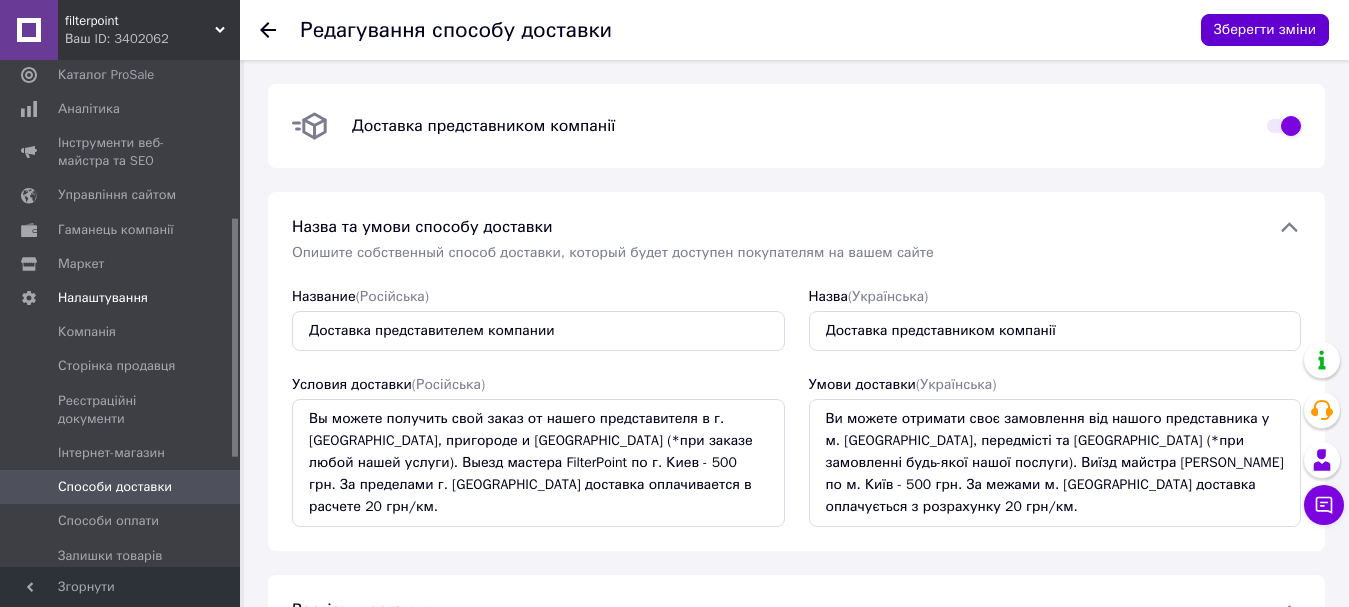 type on "500" 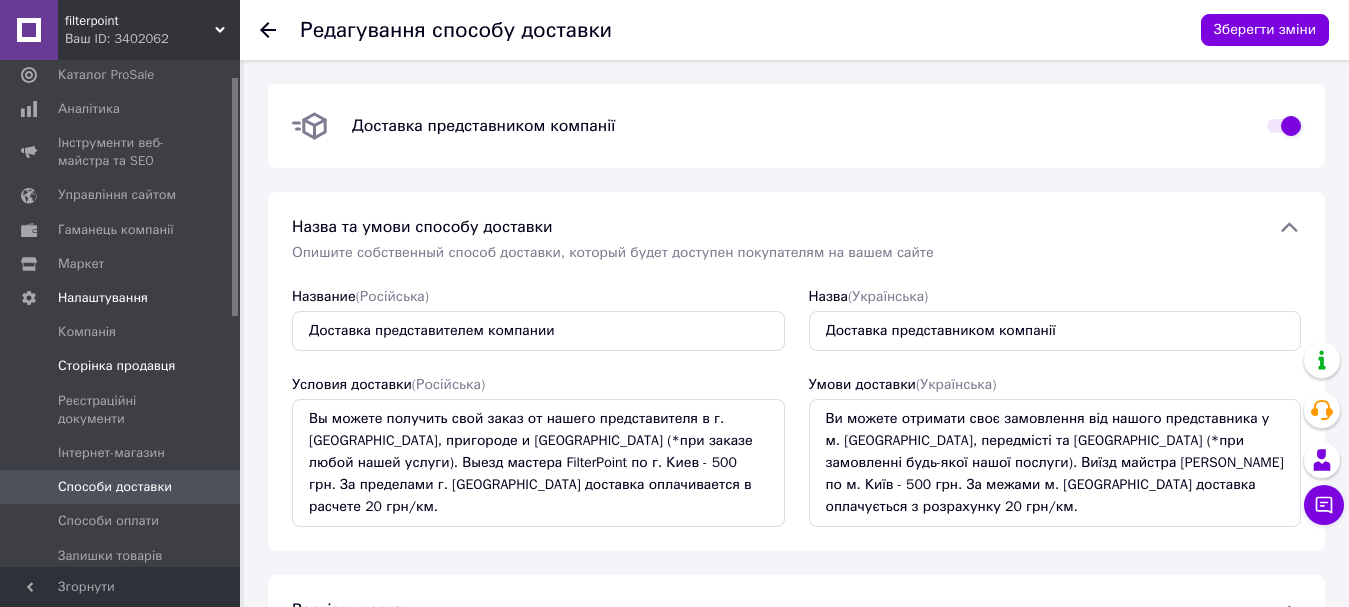 scroll, scrollTop: 0, scrollLeft: 0, axis: both 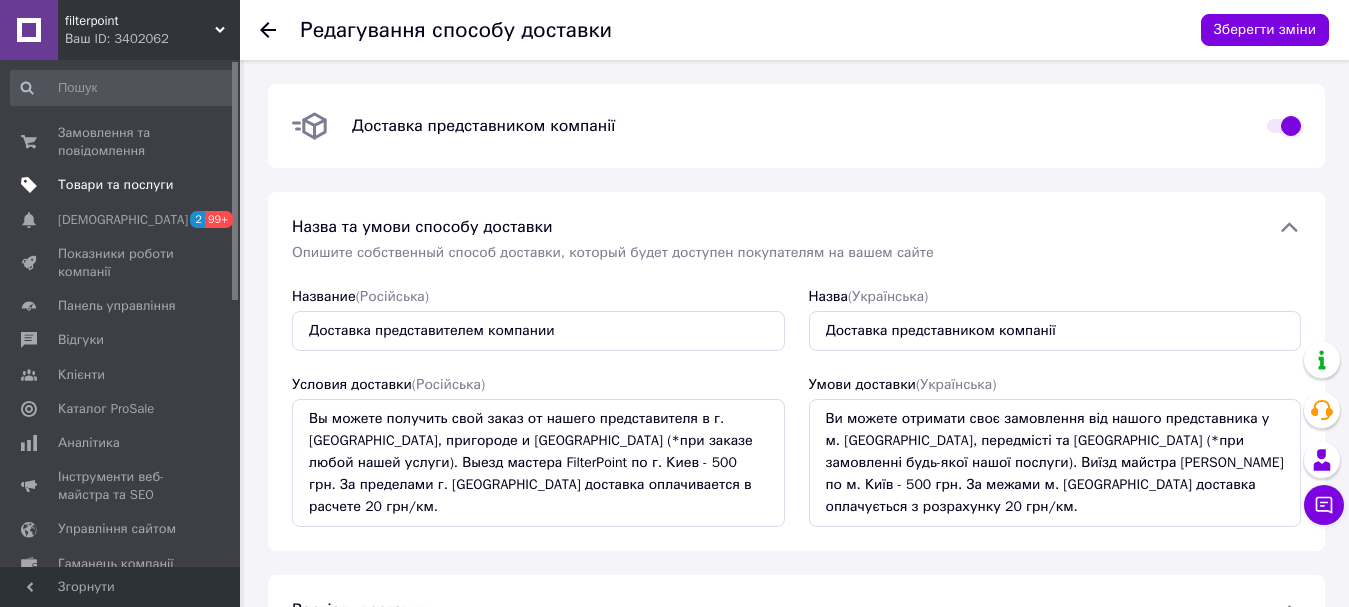 click on "Товари та послуги" at bounding box center (115, 185) 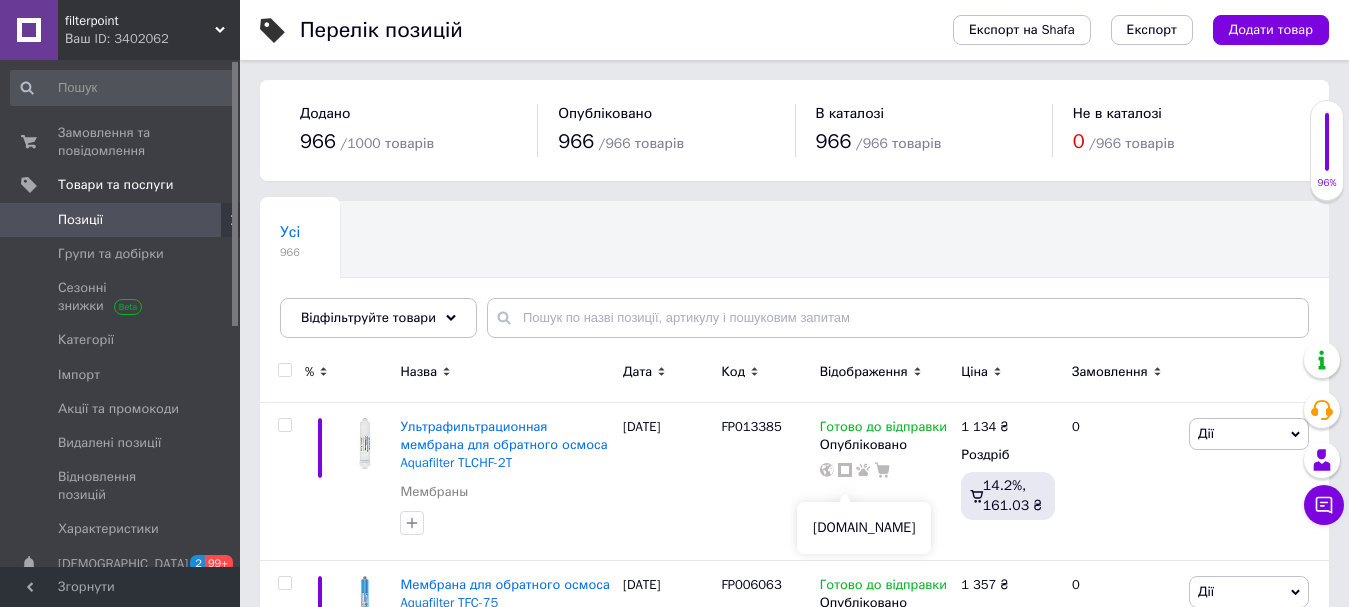 scroll, scrollTop: 800, scrollLeft: 0, axis: vertical 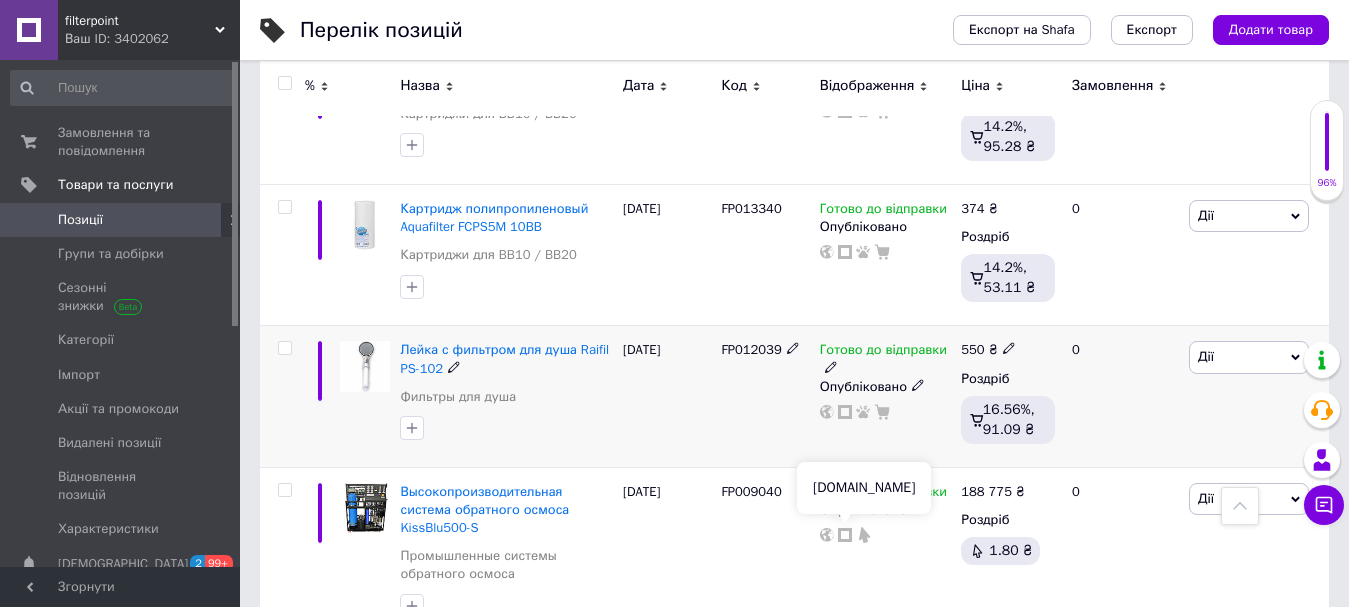 click 